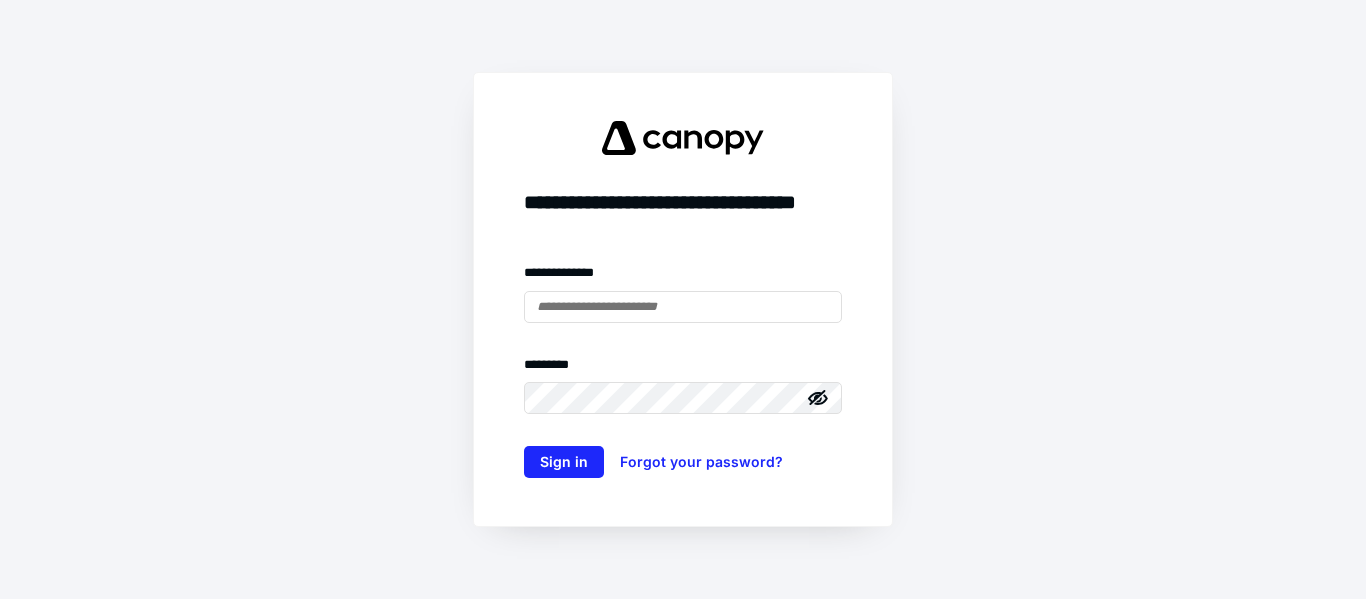 scroll, scrollTop: 0, scrollLeft: 0, axis: both 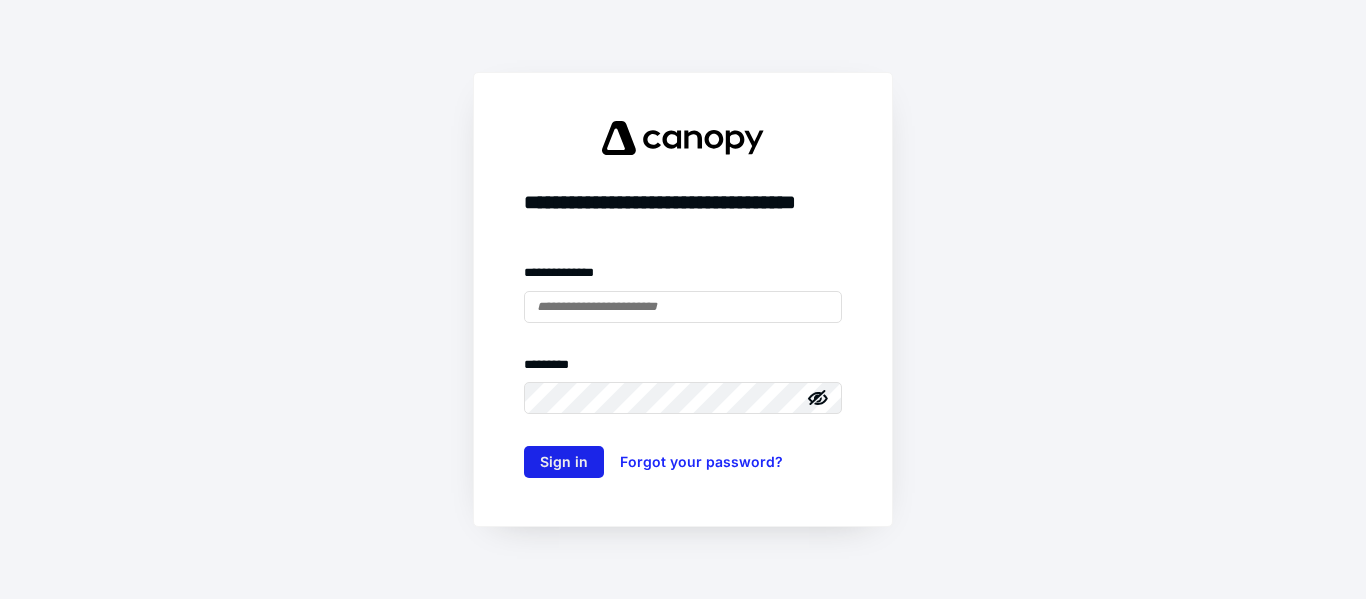 type on "**********" 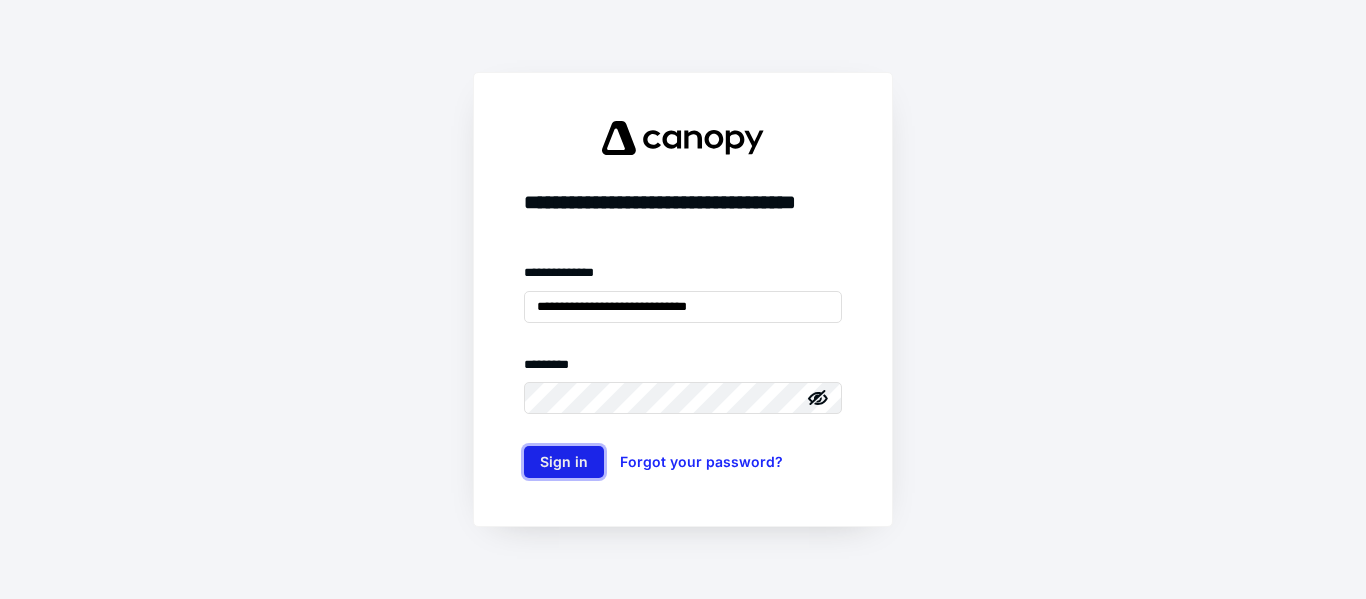 click on "Sign in" at bounding box center (564, 462) 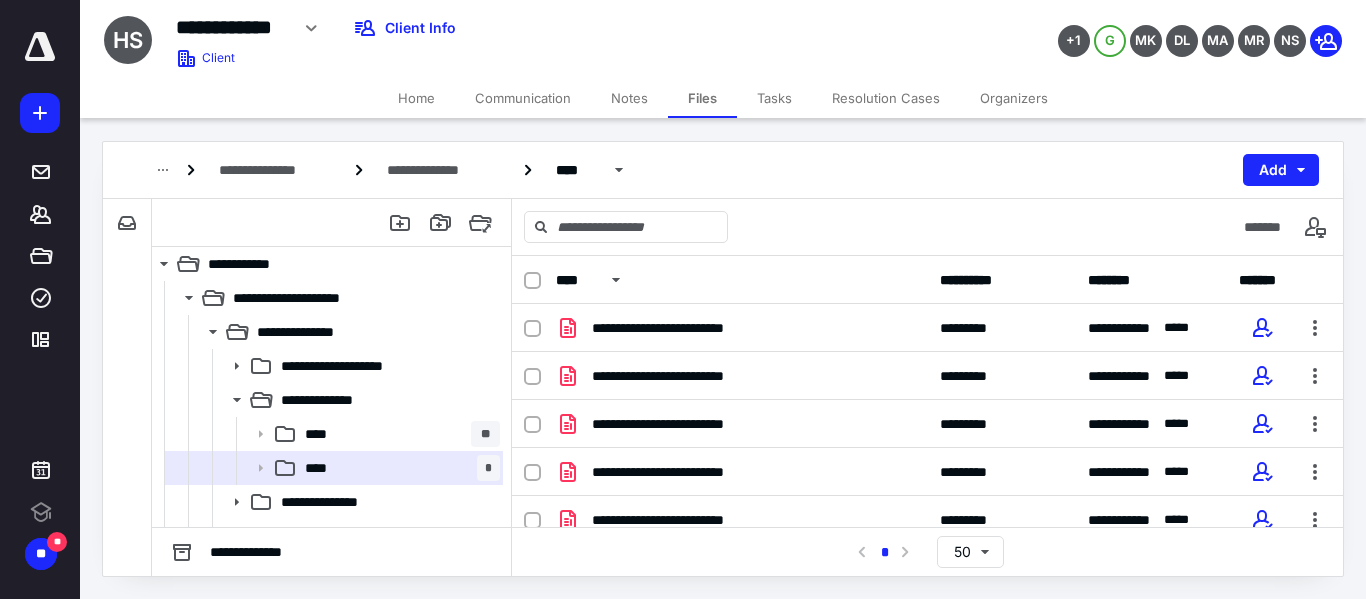 scroll, scrollTop: 0, scrollLeft: 0, axis: both 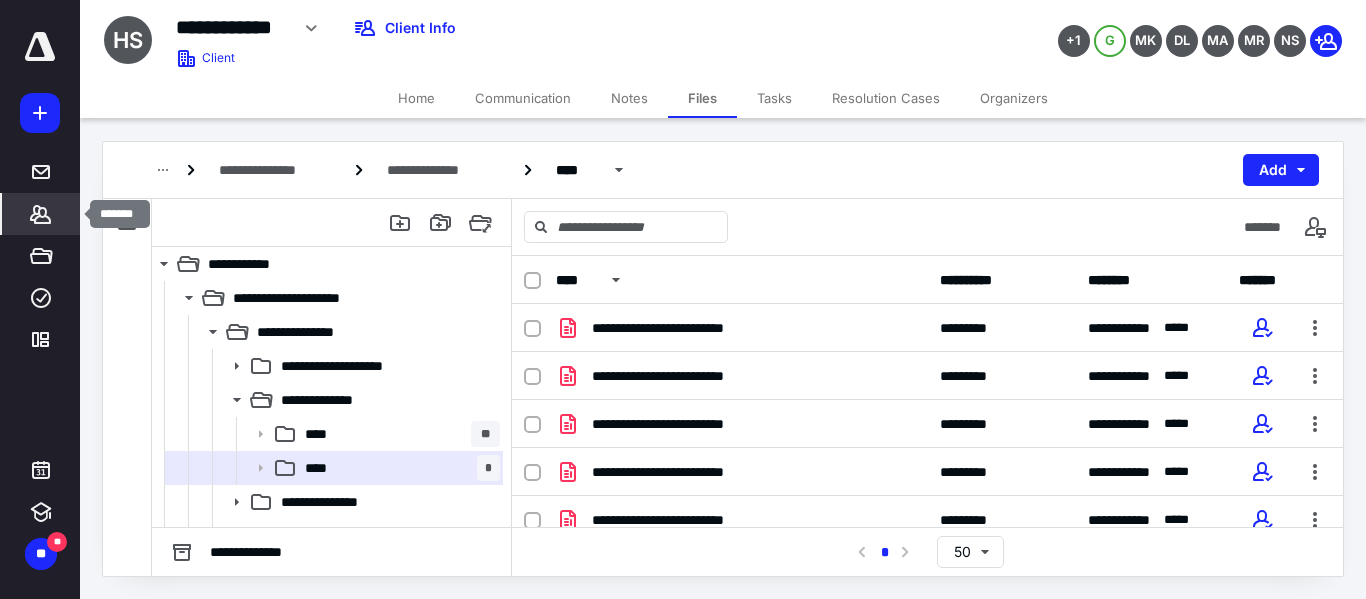 click on "*******" at bounding box center (41, 214) 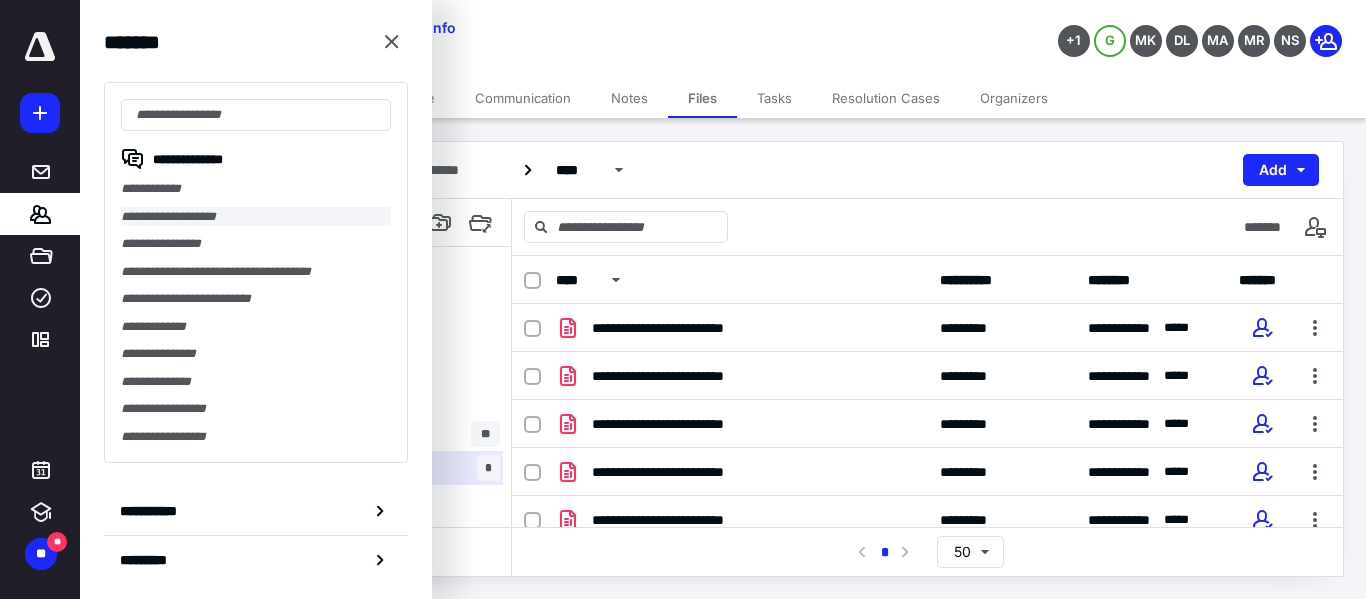 click on "**********" at bounding box center [256, 217] 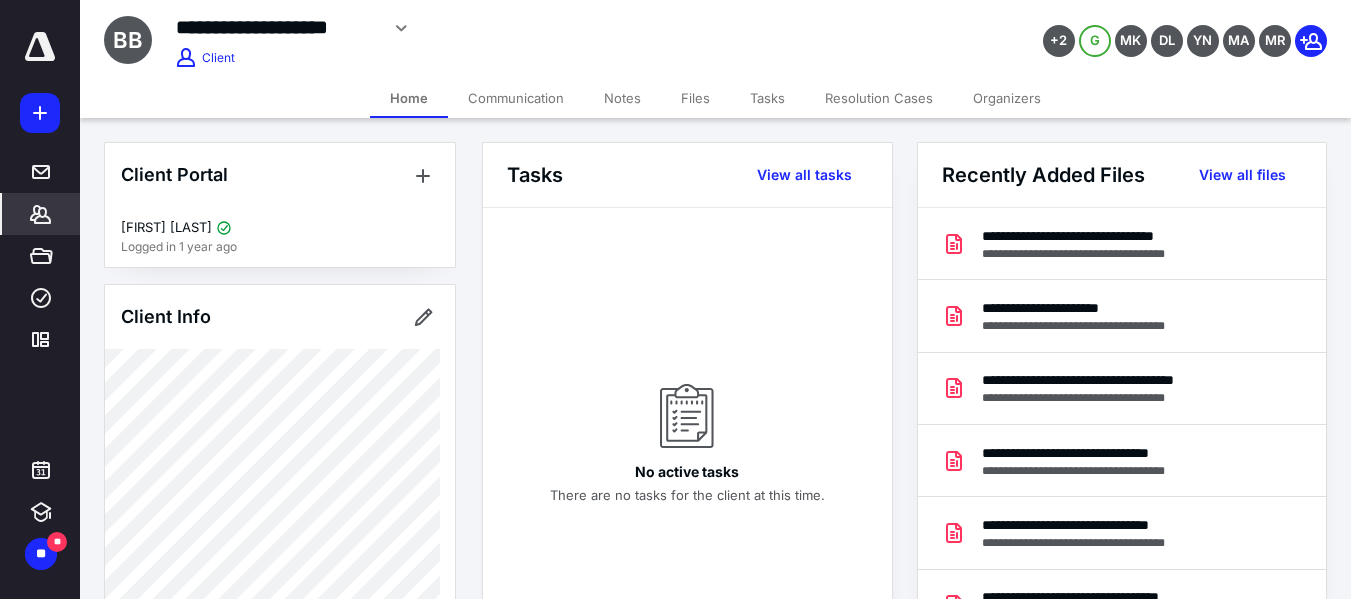 click on "Files" at bounding box center (695, 98) 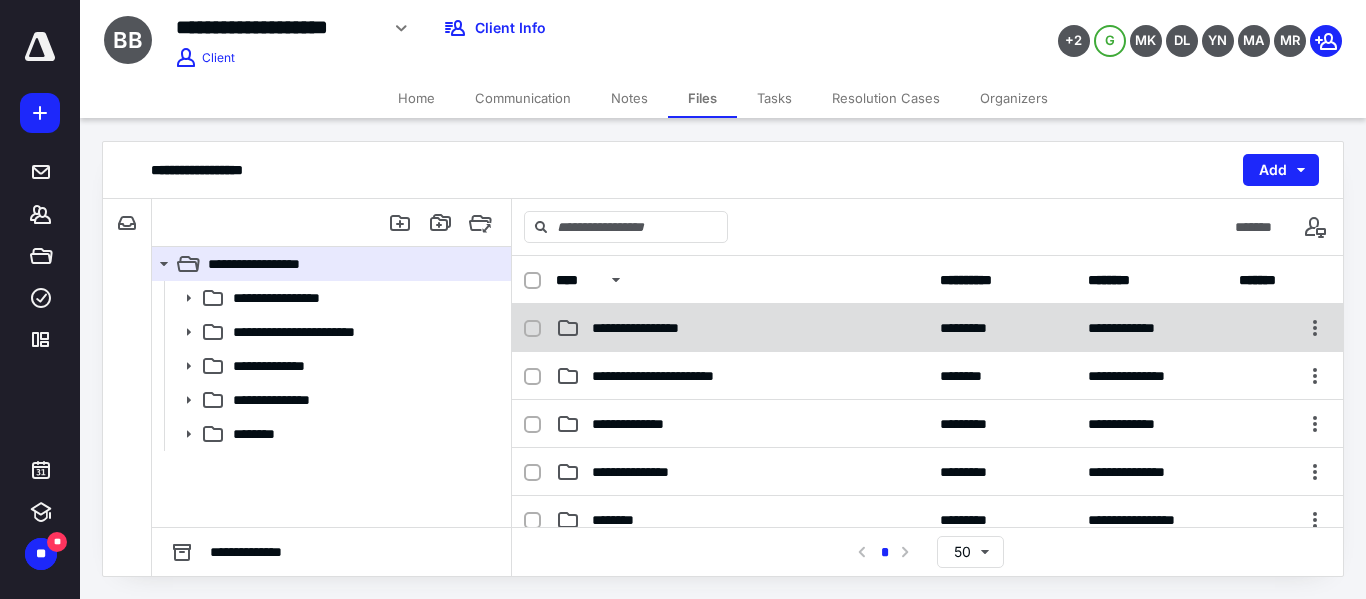 click on "**********" at bounding box center [657, 328] 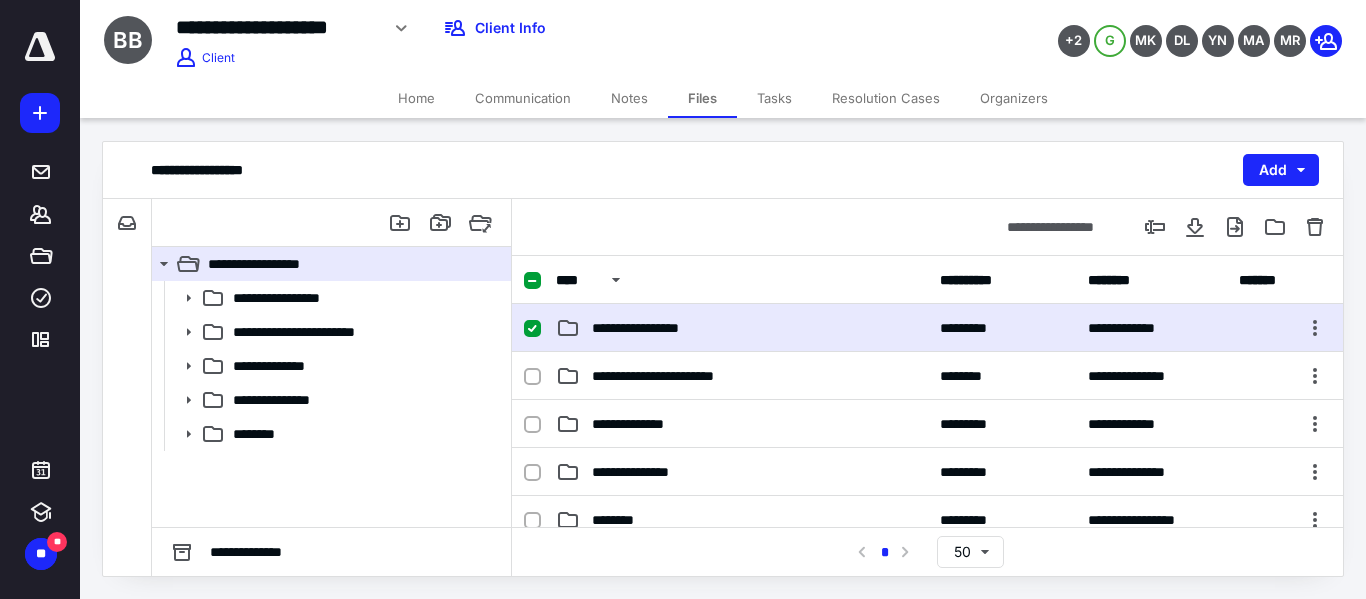 click on "**********" at bounding box center (657, 328) 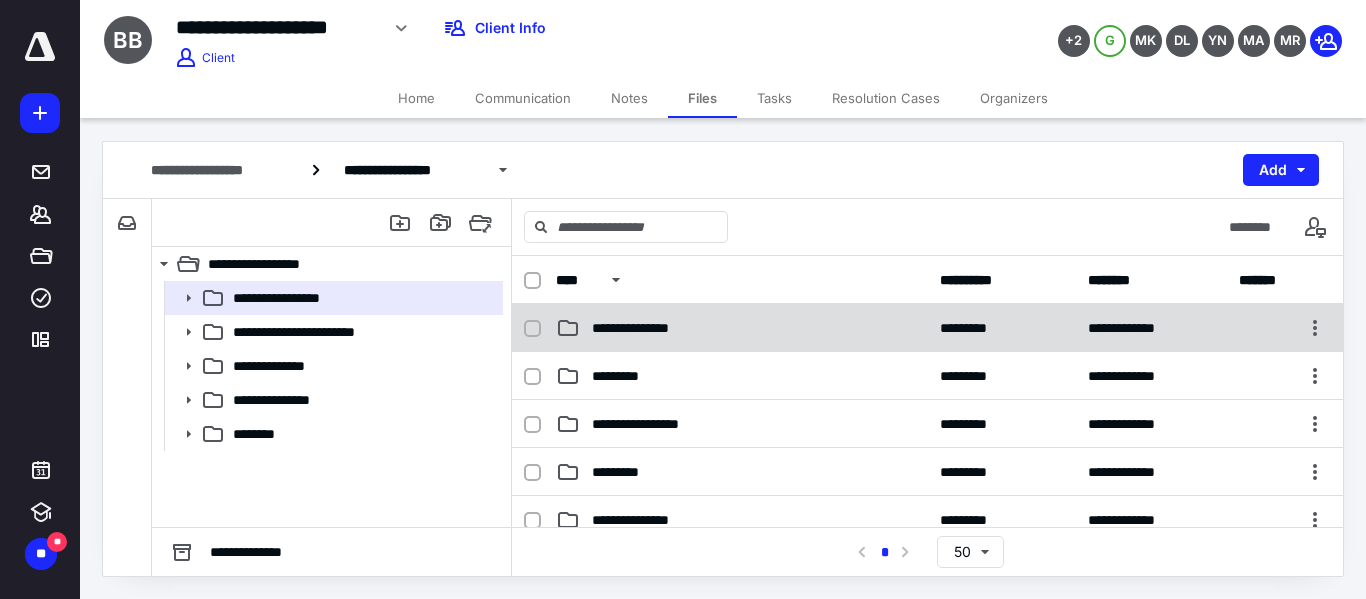 click on "**********" at bounding box center (648, 328) 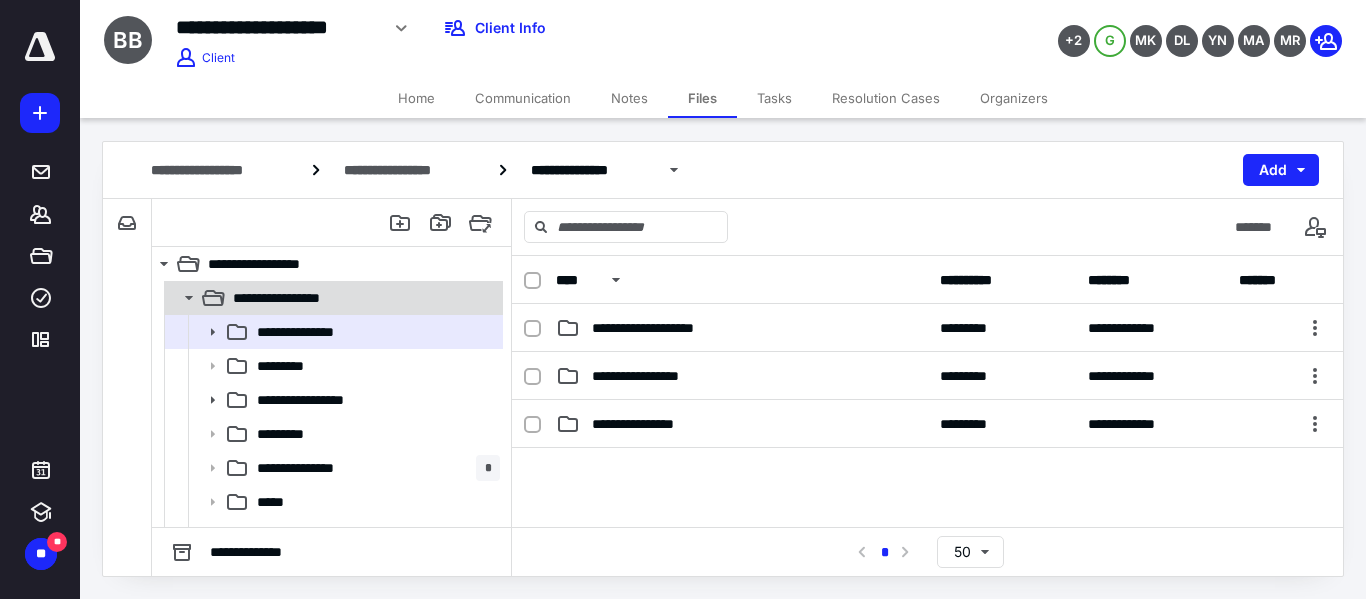click on "**********" at bounding box center (298, 298) 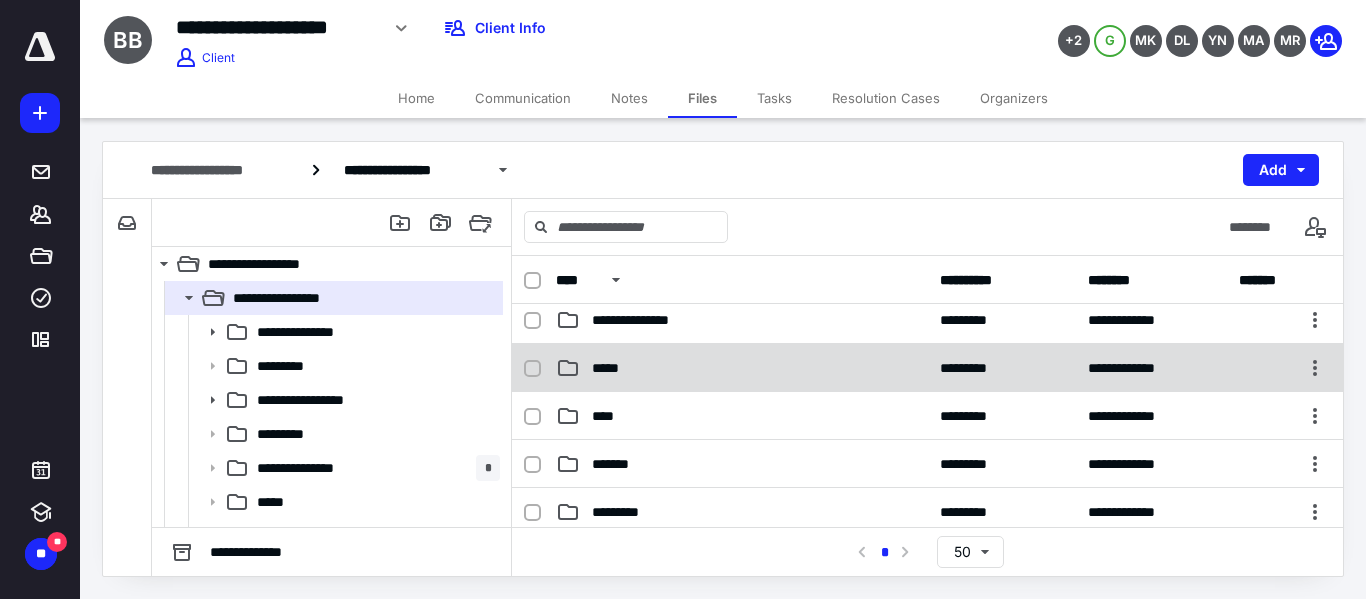 scroll, scrollTop: 300, scrollLeft: 0, axis: vertical 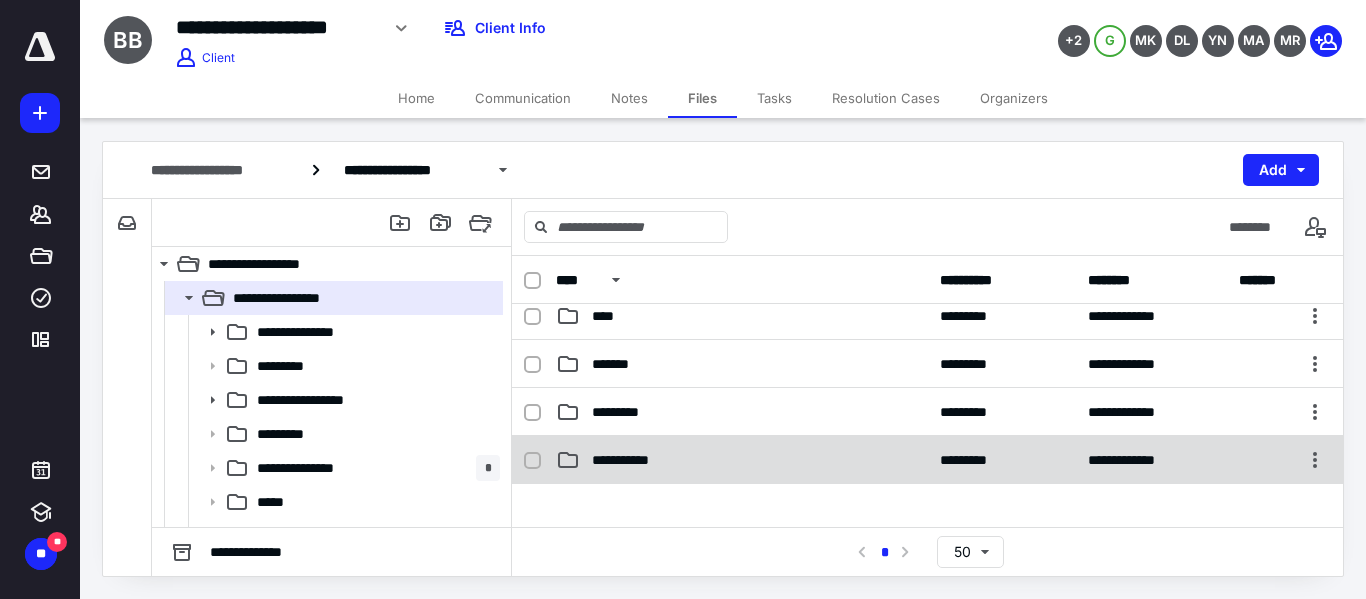 click on "**********" at bounding box center [631, 460] 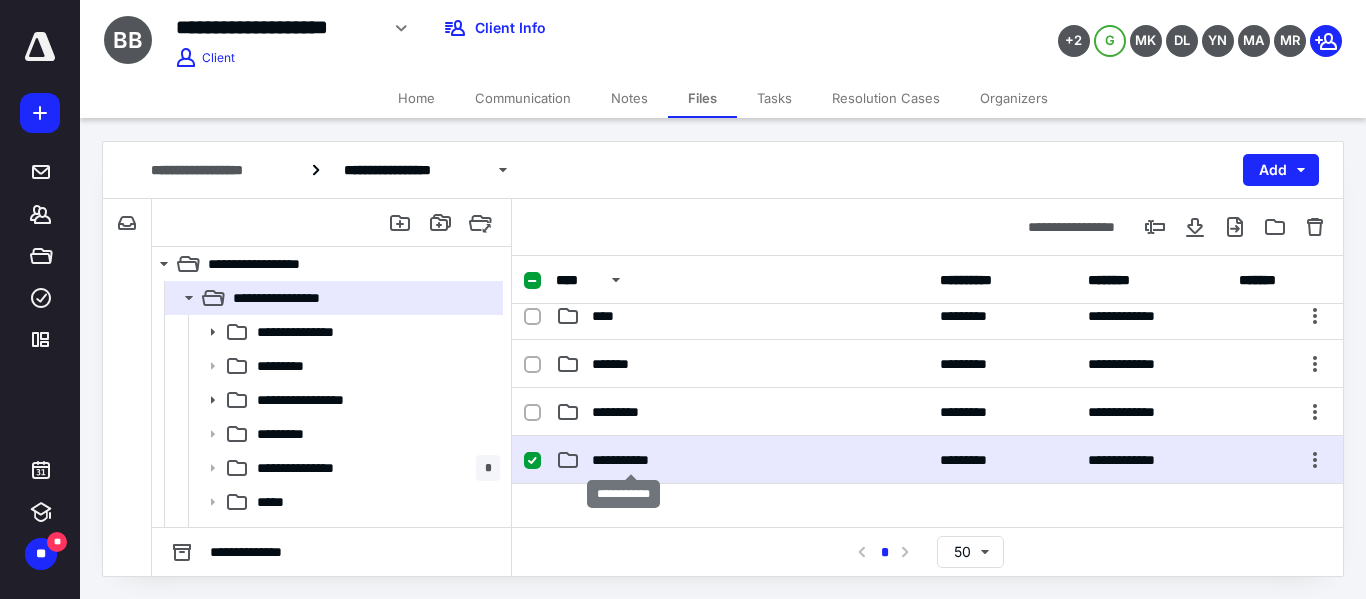 checkbox on "true" 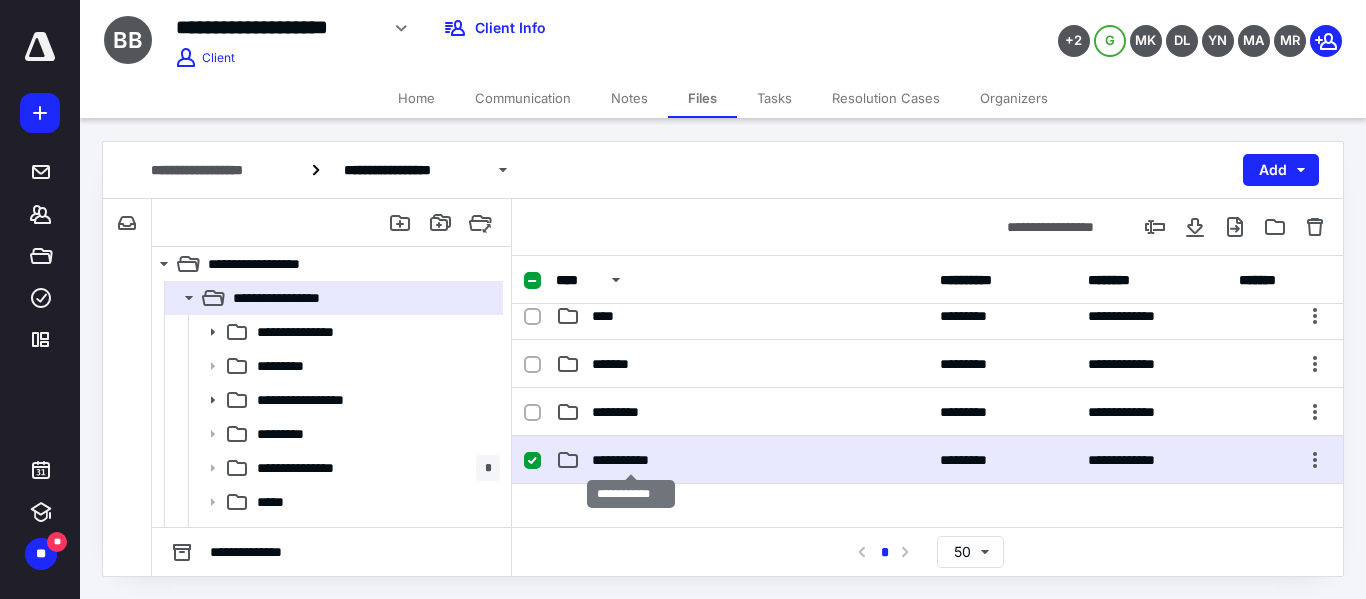 click on "**********" at bounding box center [631, 460] 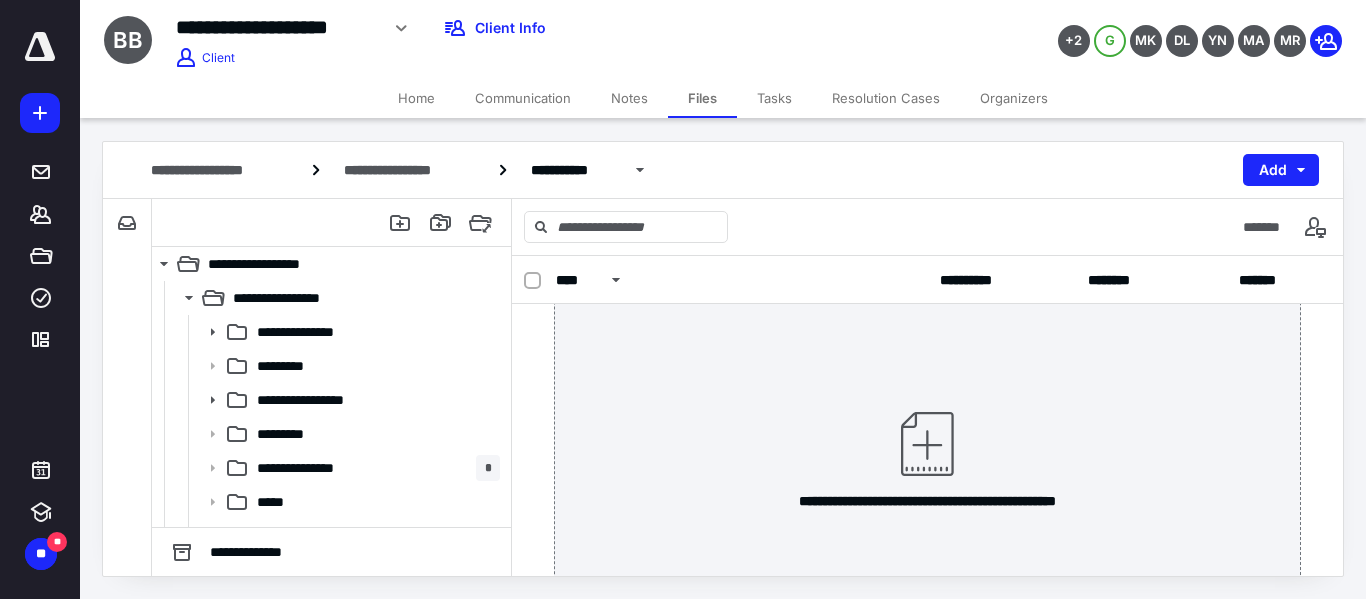 scroll, scrollTop: 0, scrollLeft: 0, axis: both 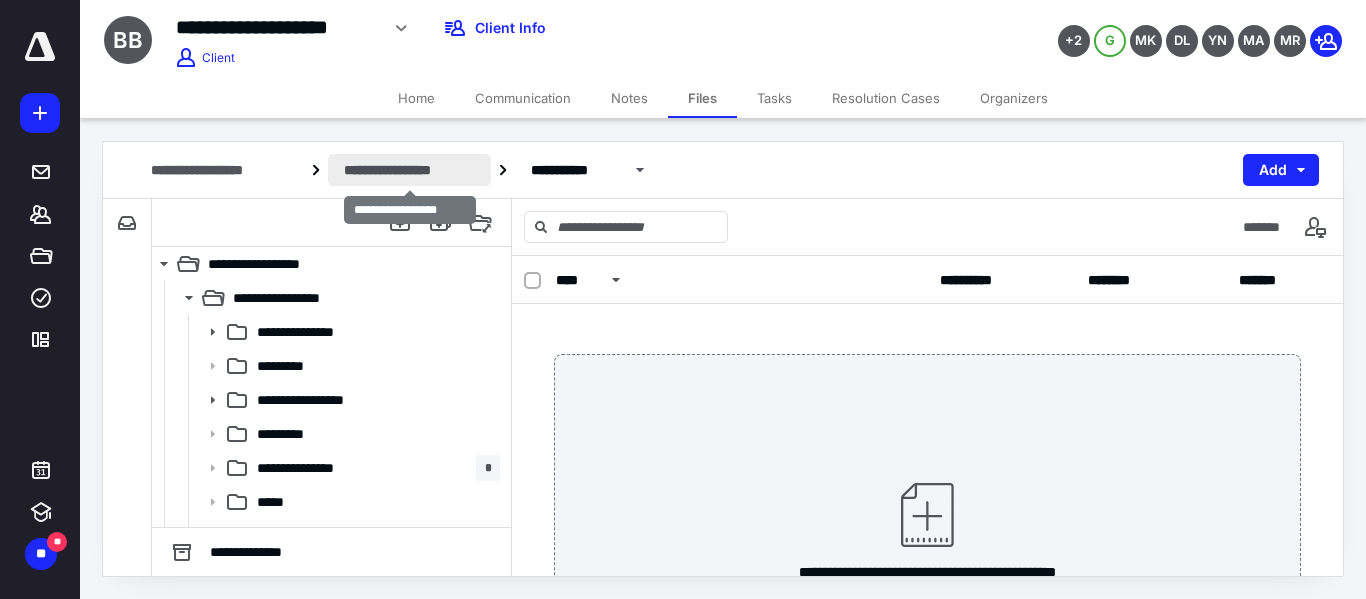 click on "**********" at bounding box center (409, 170) 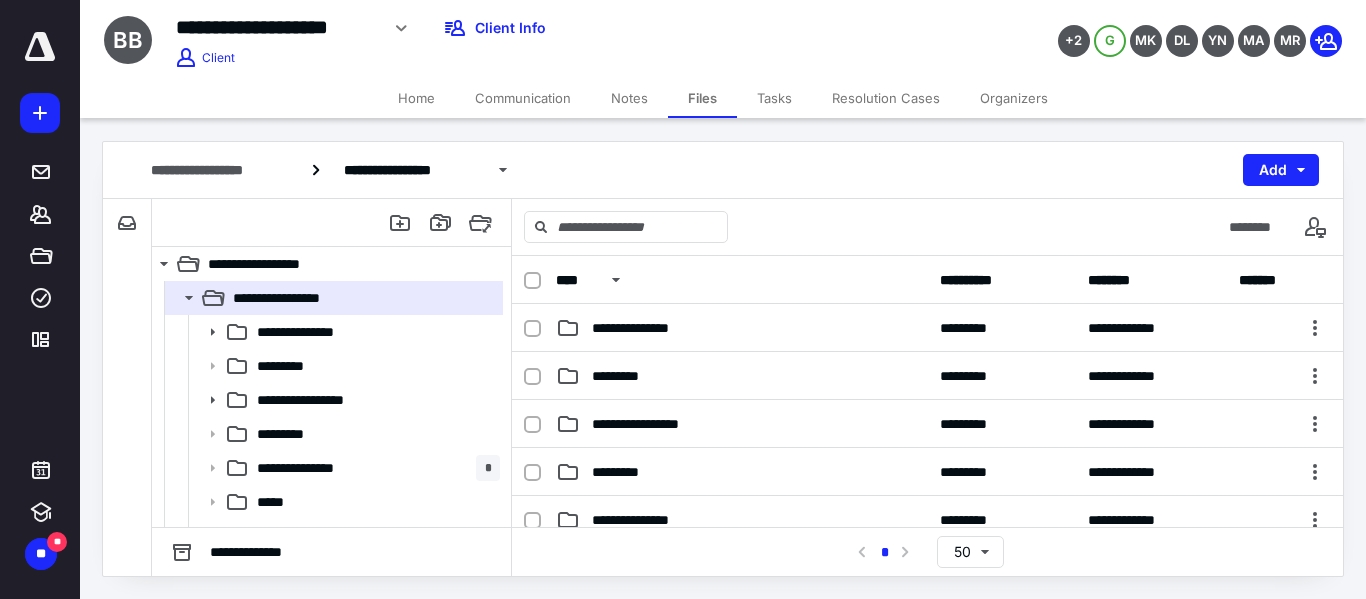 click on "Home" at bounding box center (416, 98) 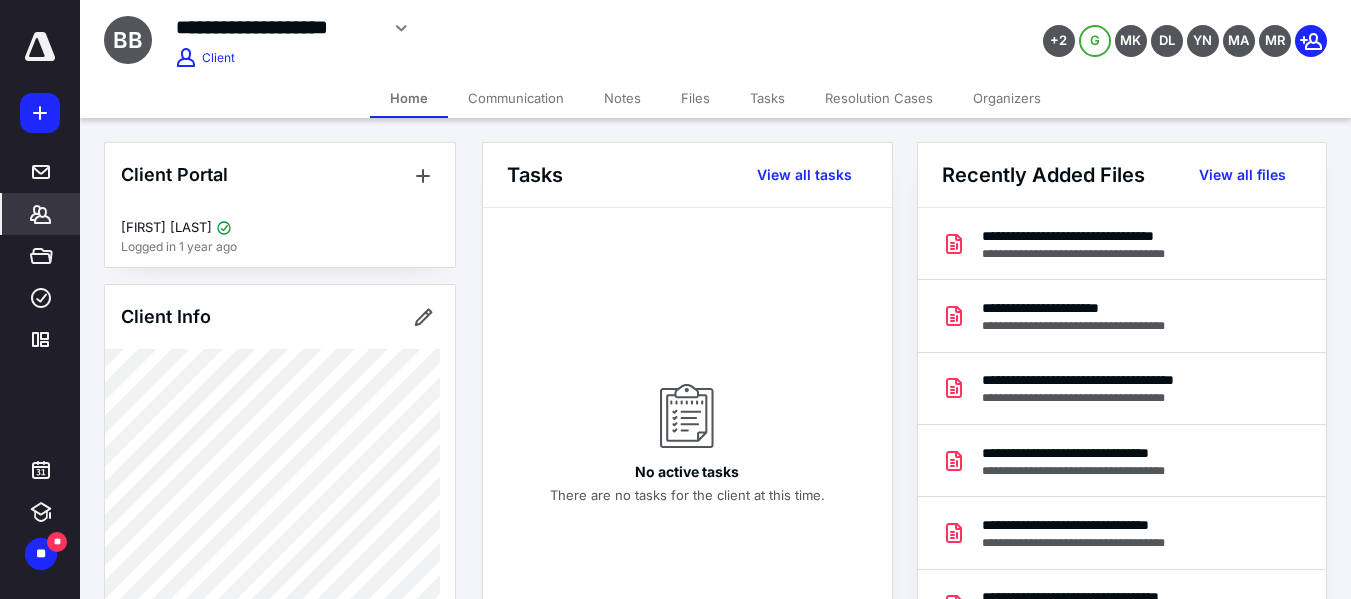 click on "Files" at bounding box center (695, 98) 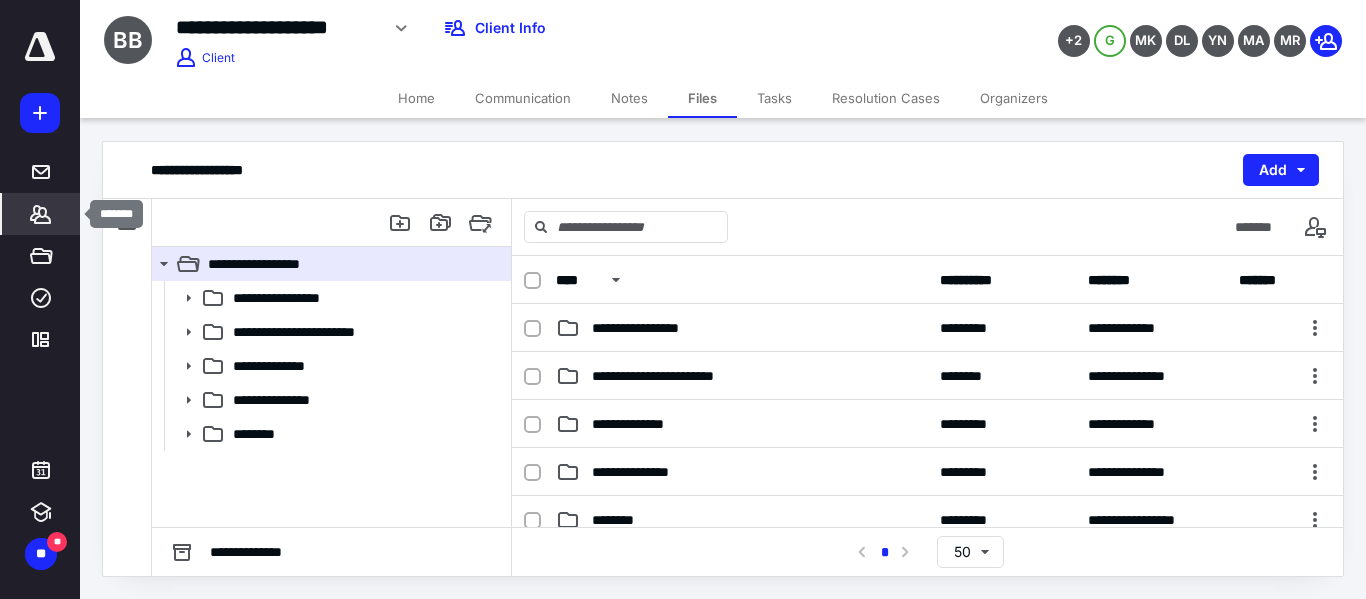 click 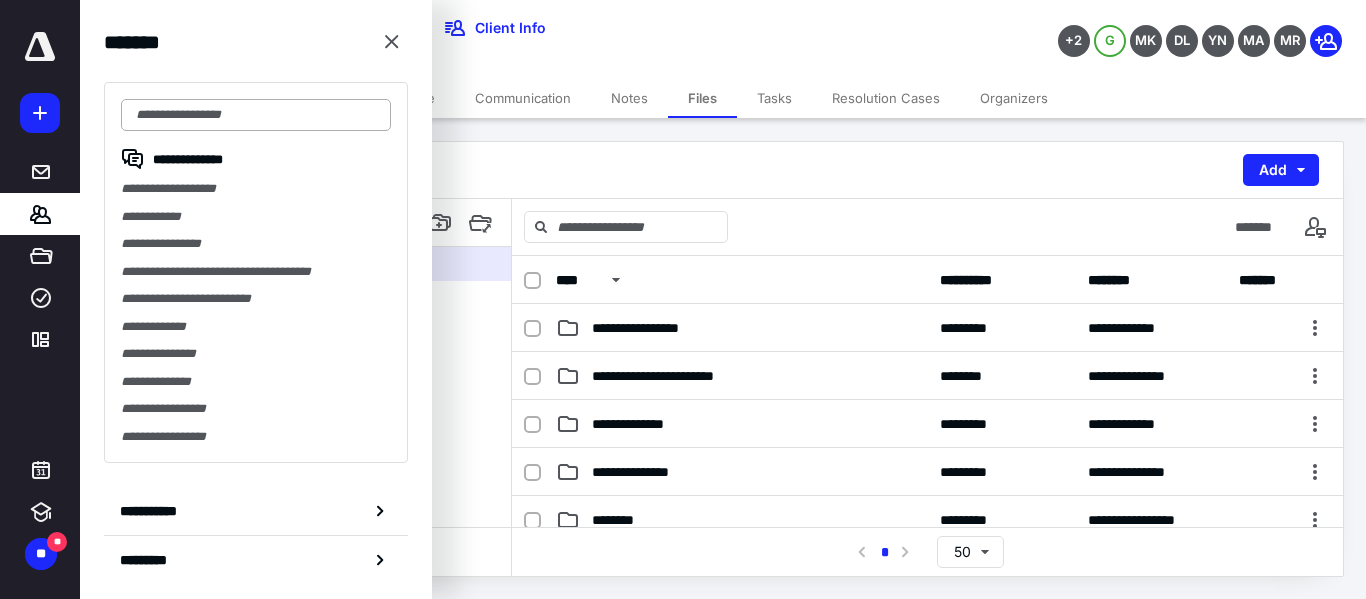 click at bounding box center (256, 115) 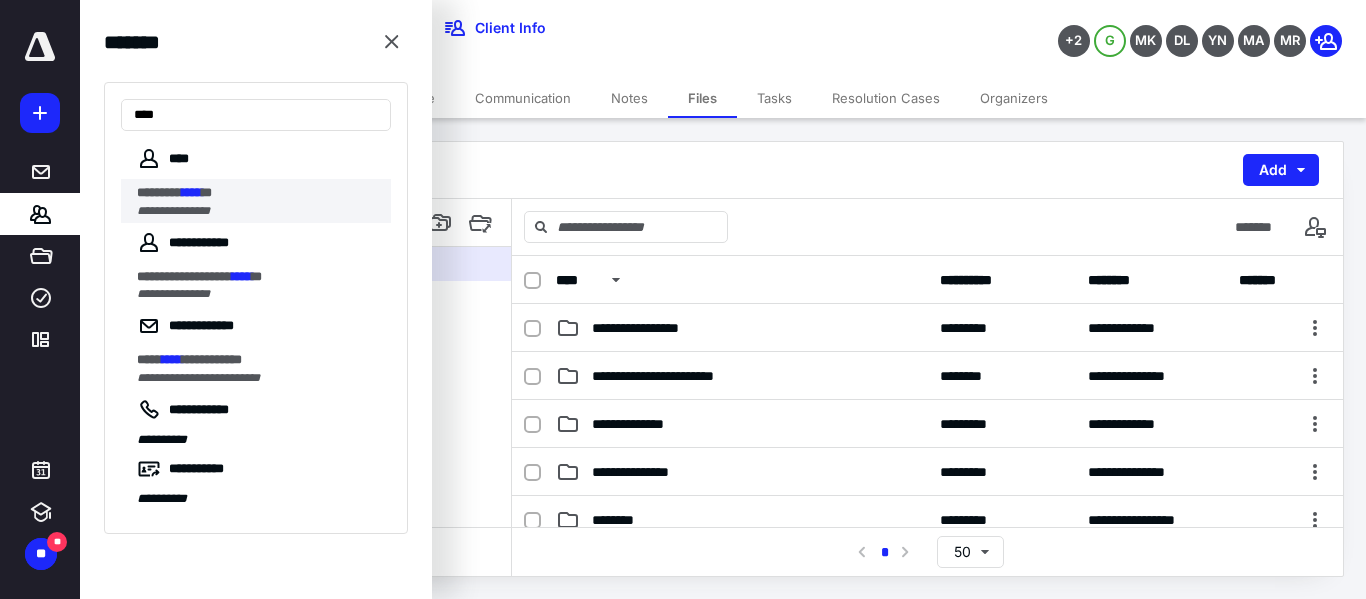 type on "****" 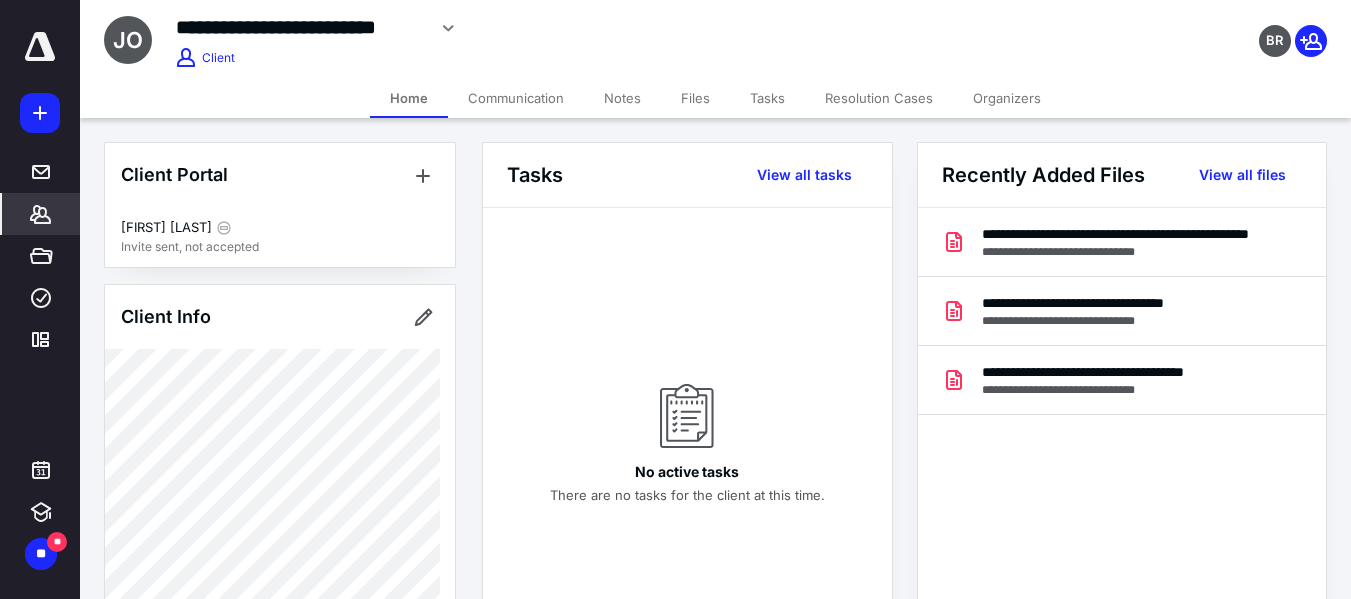 click on "Files" at bounding box center [695, 98] 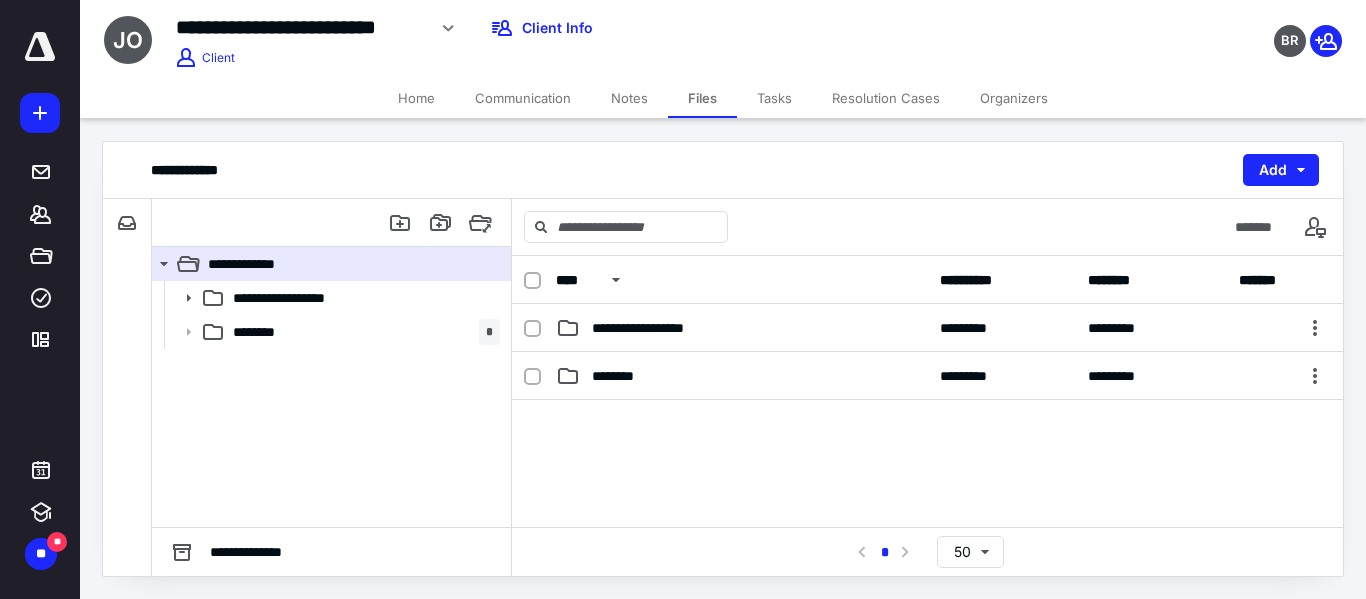 click on "********" at bounding box center [742, 376] 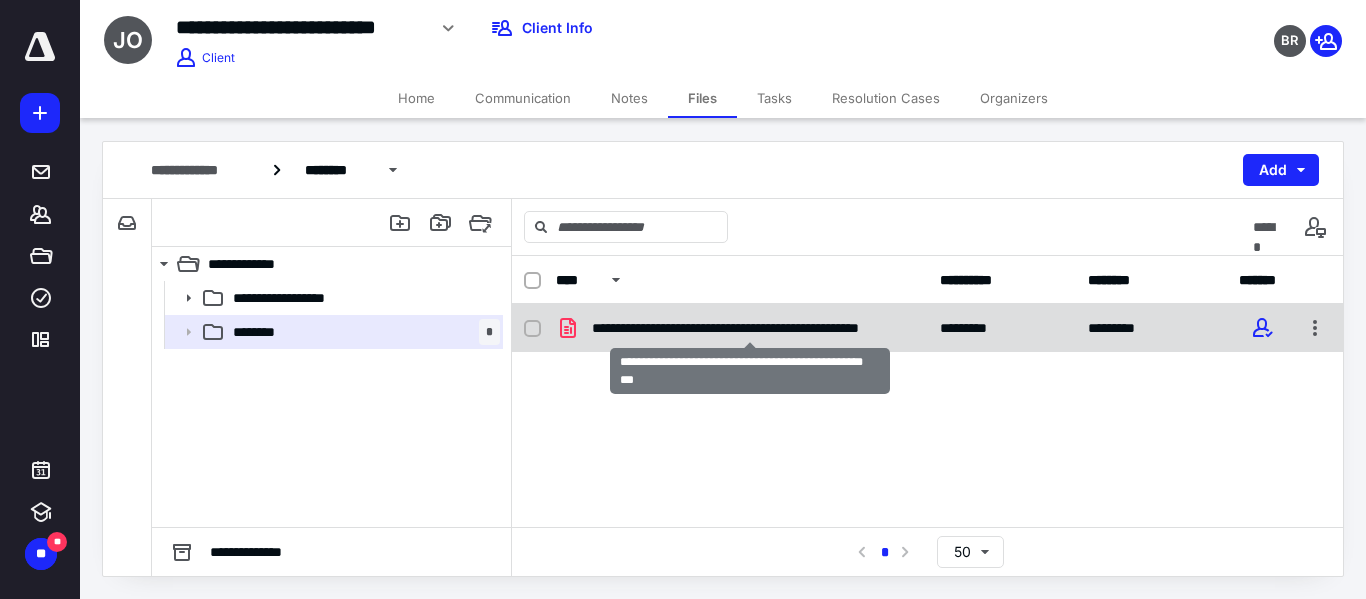 click on "**********" at bounding box center (750, 328) 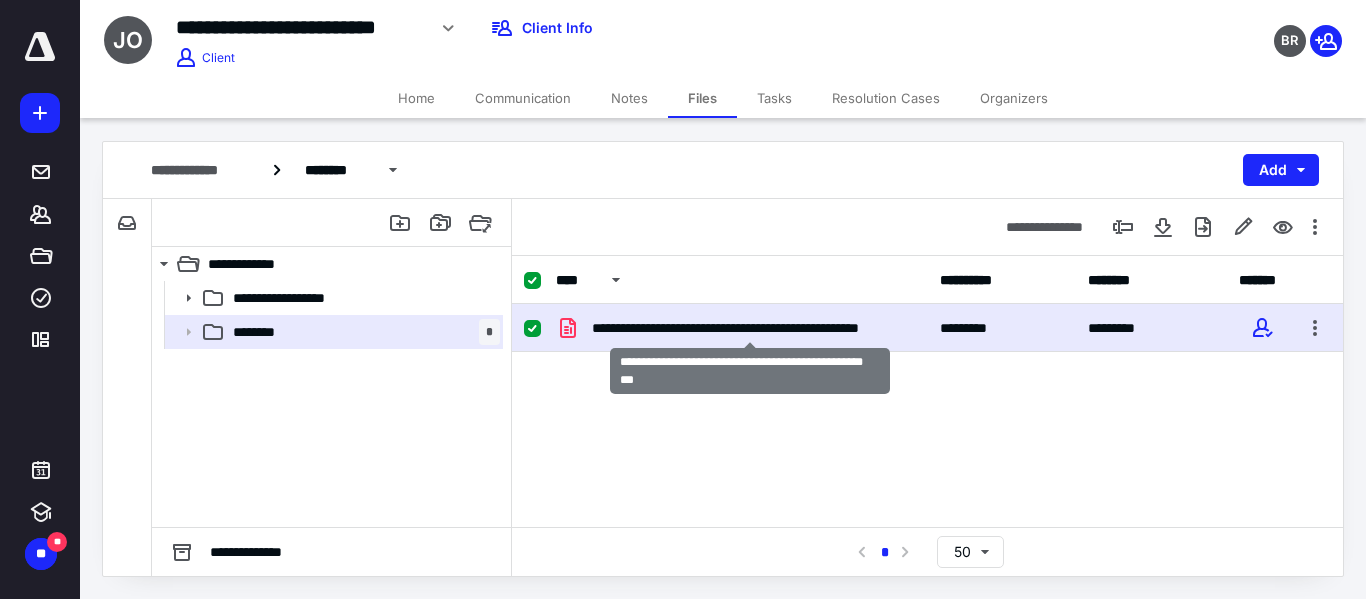 click on "**********" at bounding box center (750, 328) 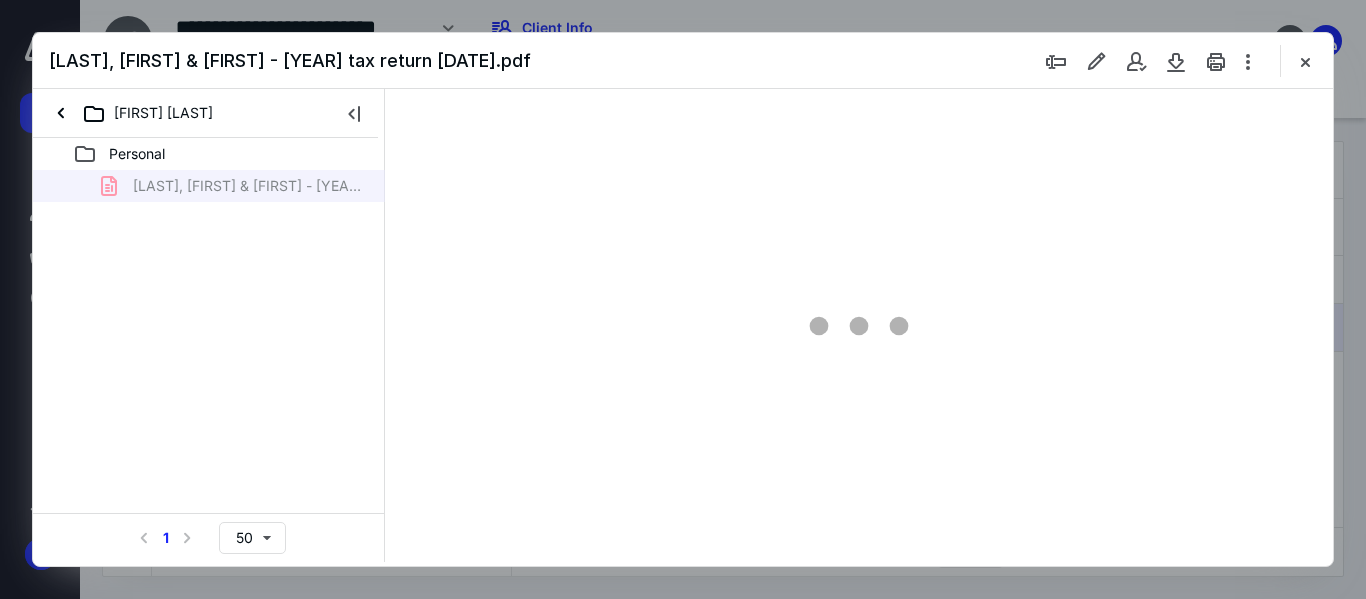 scroll, scrollTop: 0, scrollLeft: 0, axis: both 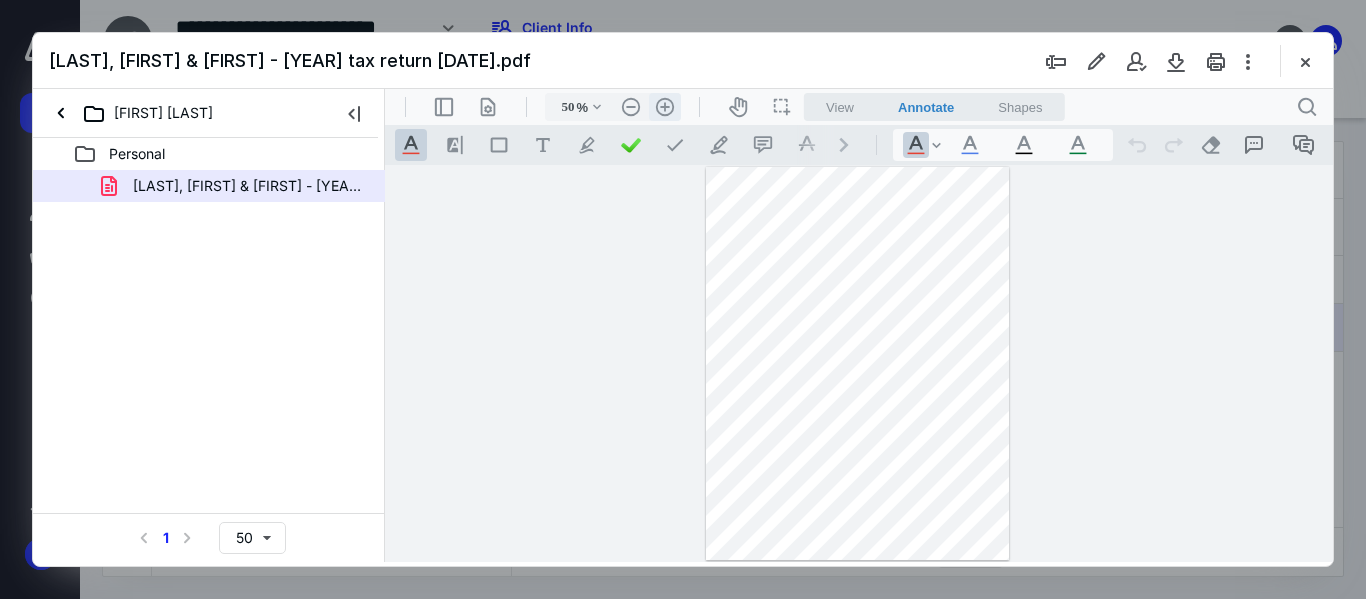 click on ".cls-1{fill:#abb0c4;} icon - header - zoom - in - line" at bounding box center [665, 107] 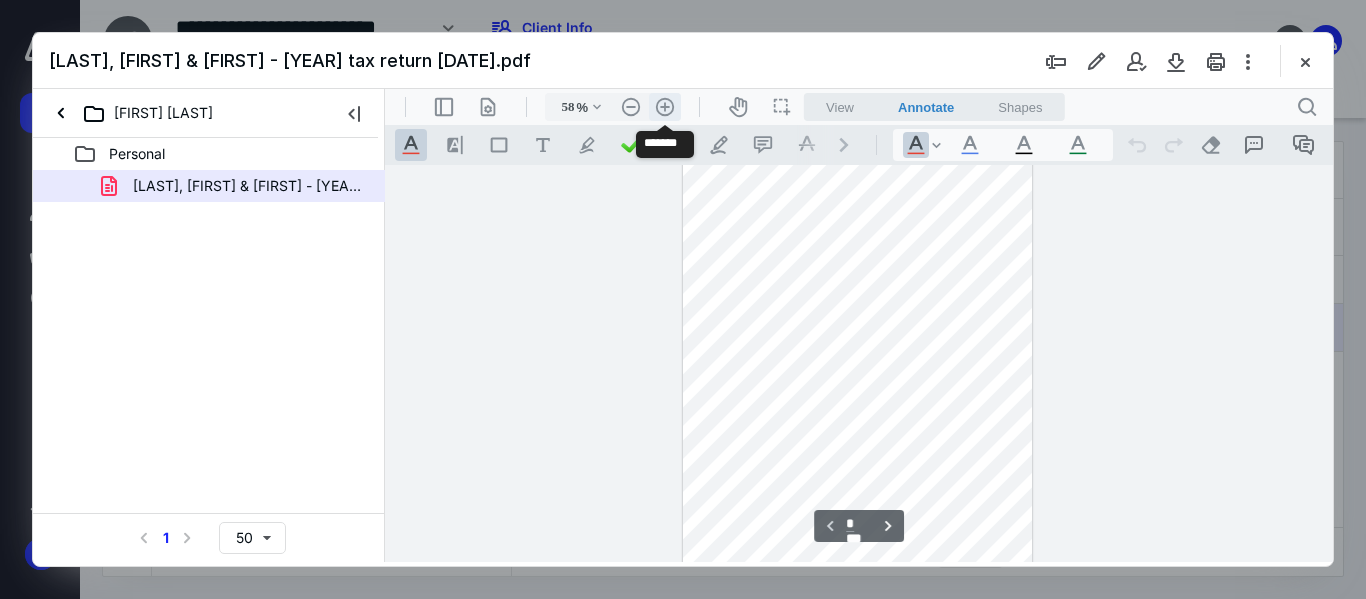 click on ".cls-1{fill:#abb0c4;} icon - header - zoom - in - line" at bounding box center (665, 107) 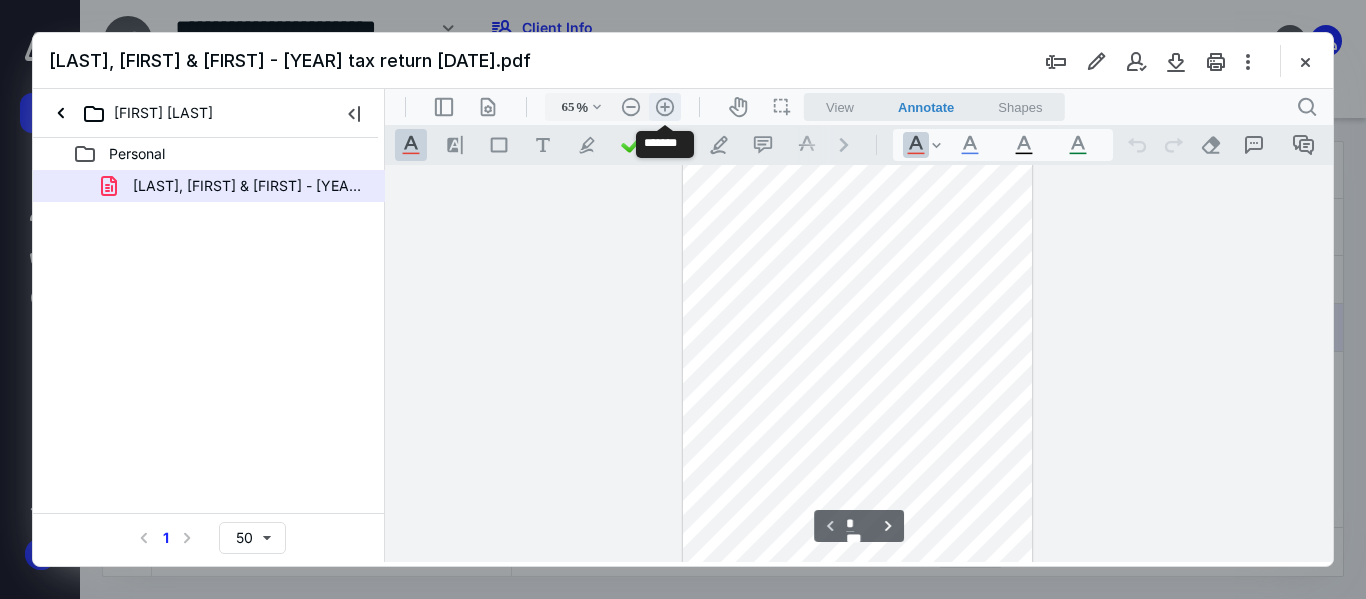 click on ".cls-1{fill:#abb0c4;} icon - header - zoom - in - line" at bounding box center (665, 107) 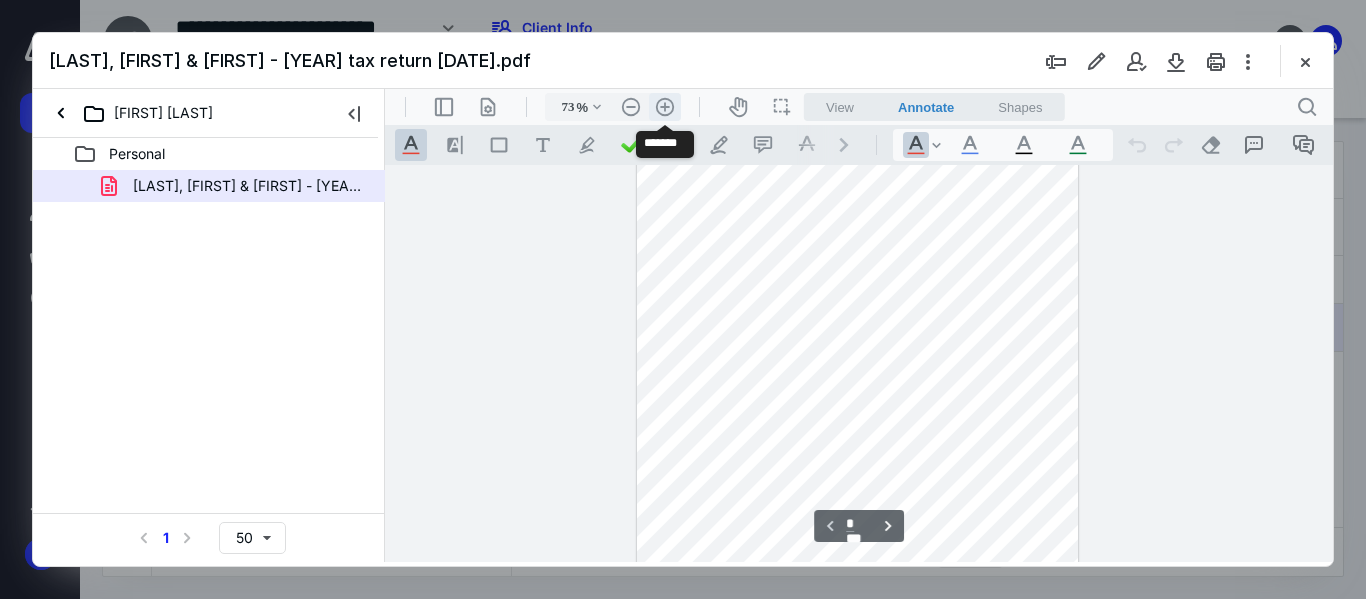 click on ".cls-1{fill:#abb0c4;} icon - header - zoom - in - line" at bounding box center [665, 107] 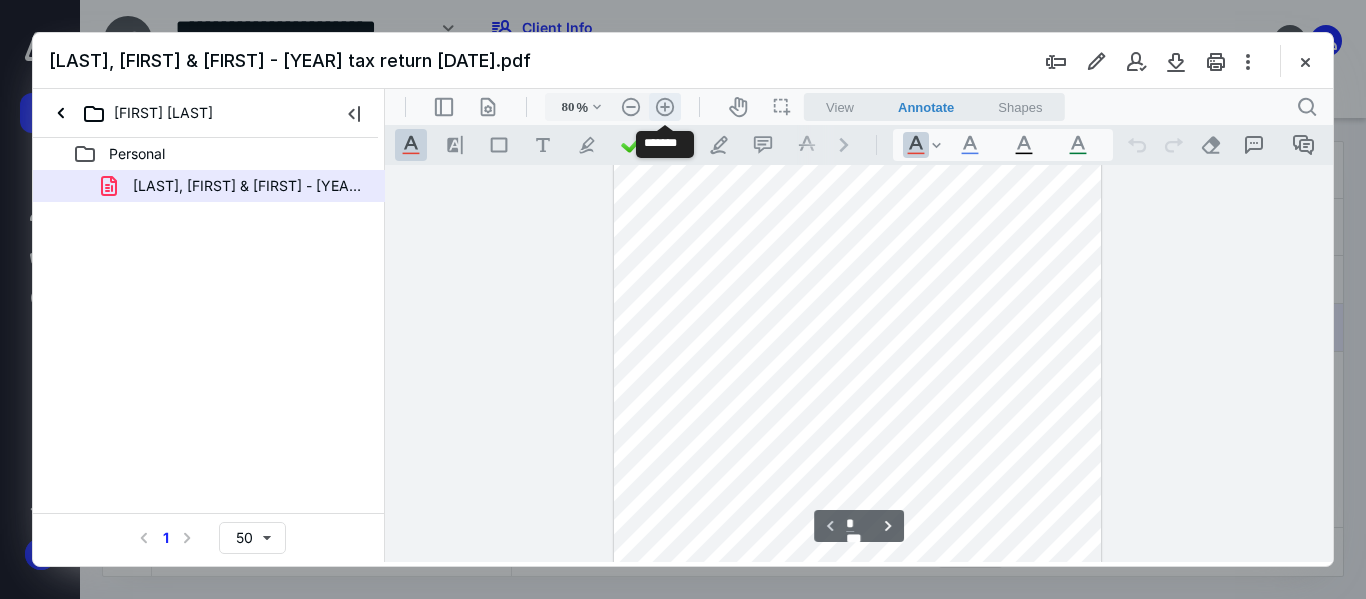 click on ".cls-1{fill:#abb0c4;} icon - header - zoom - in - line" at bounding box center (665, 107) 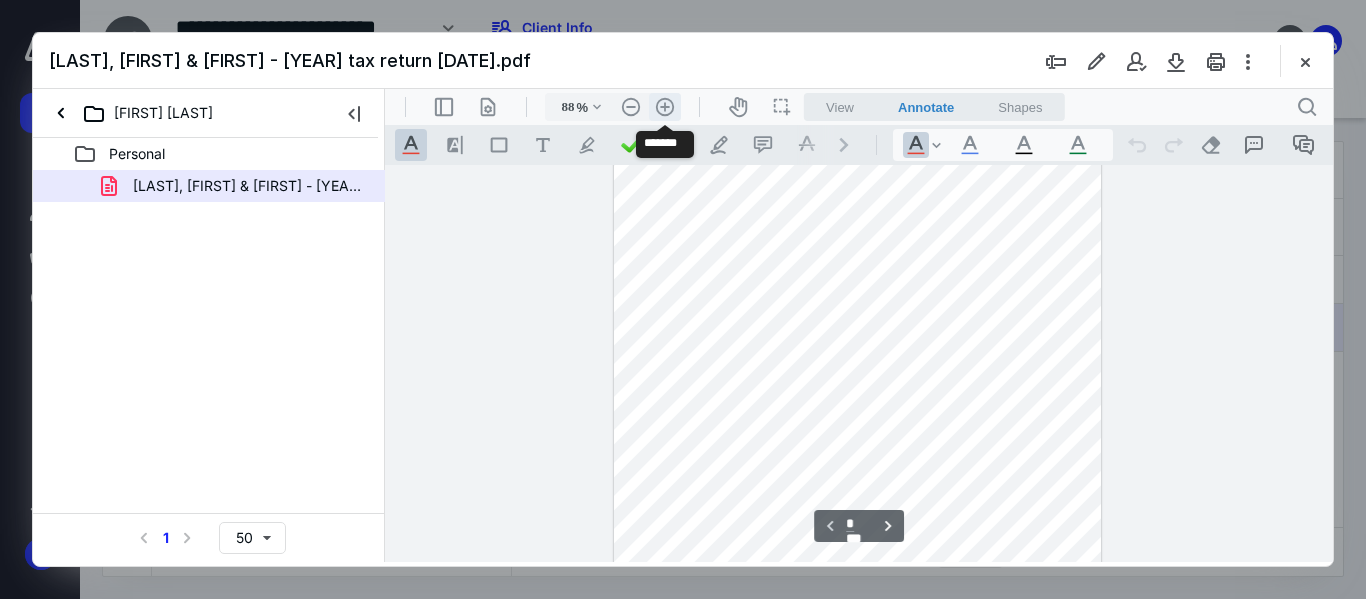 click on ".cls-1{fill:#abb0c4;} icon - header - zoom - in - line" at bounding box center [665, 107] 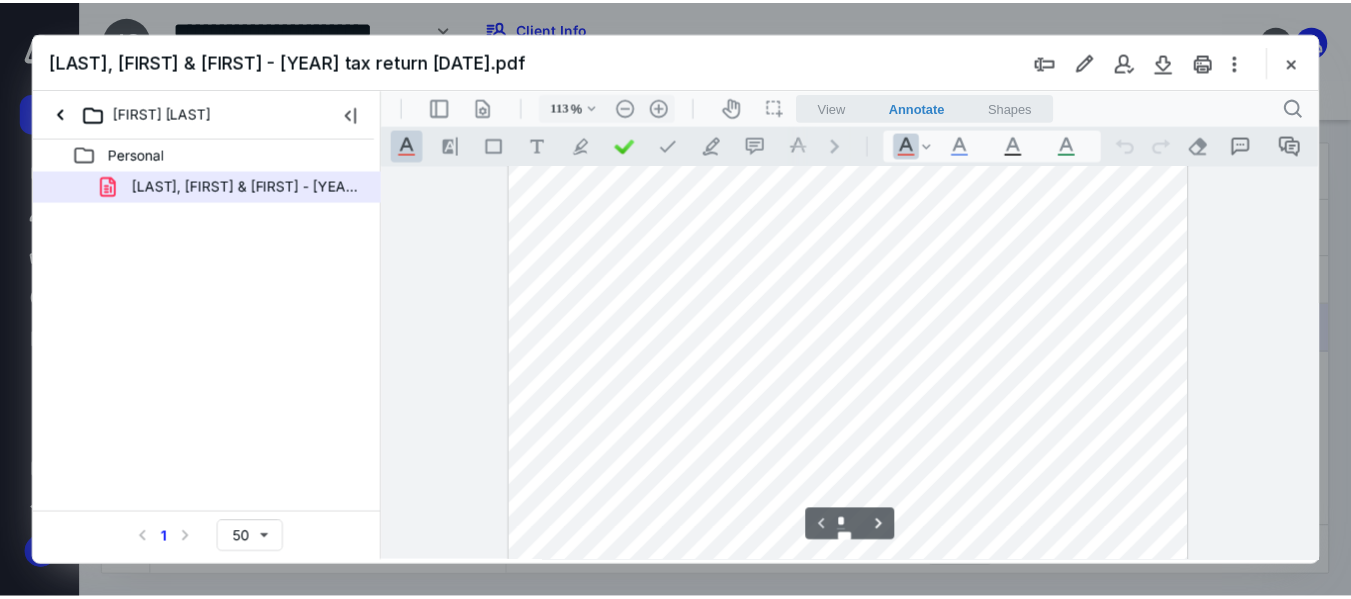 scroll, scrollTop: 0, scrollLeft: 0, axis: both 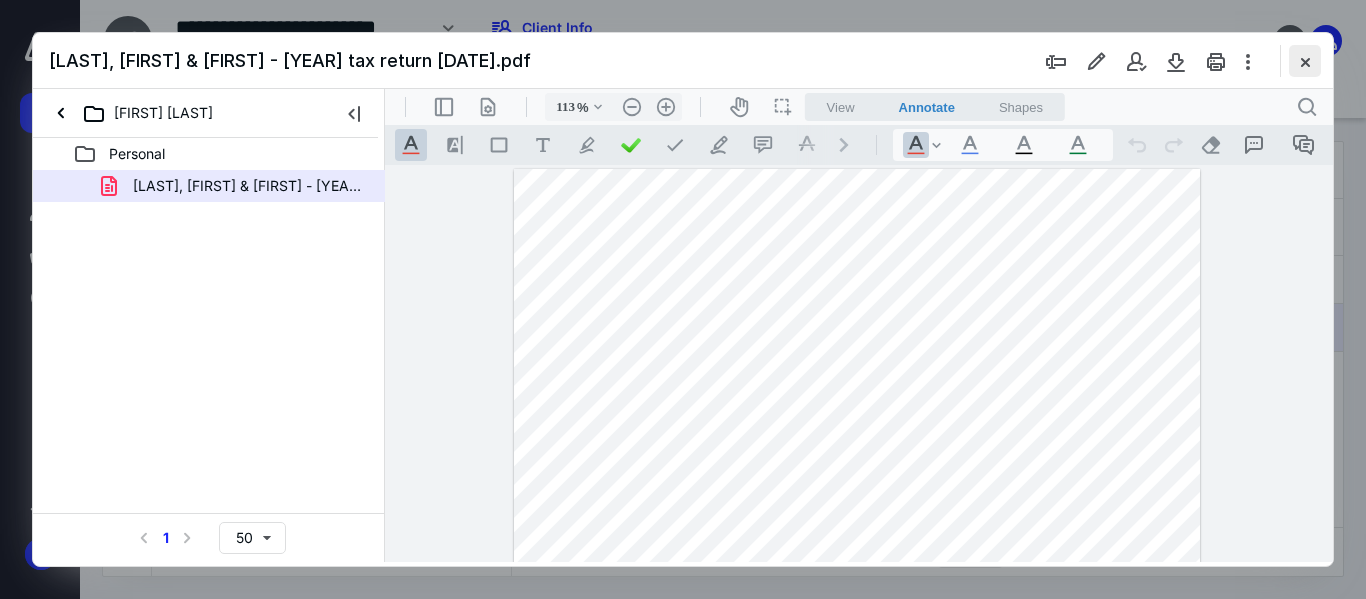 click at bounding box center [1305, 61] 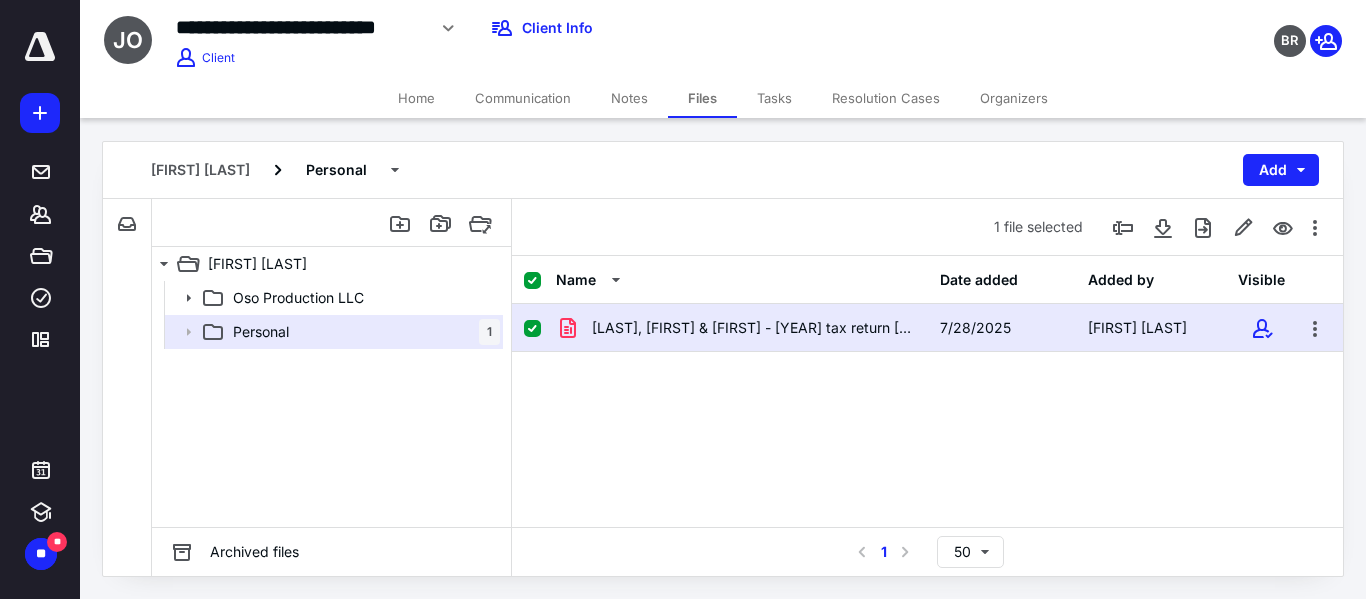 click on "Home" at bounding box center (416, 98) 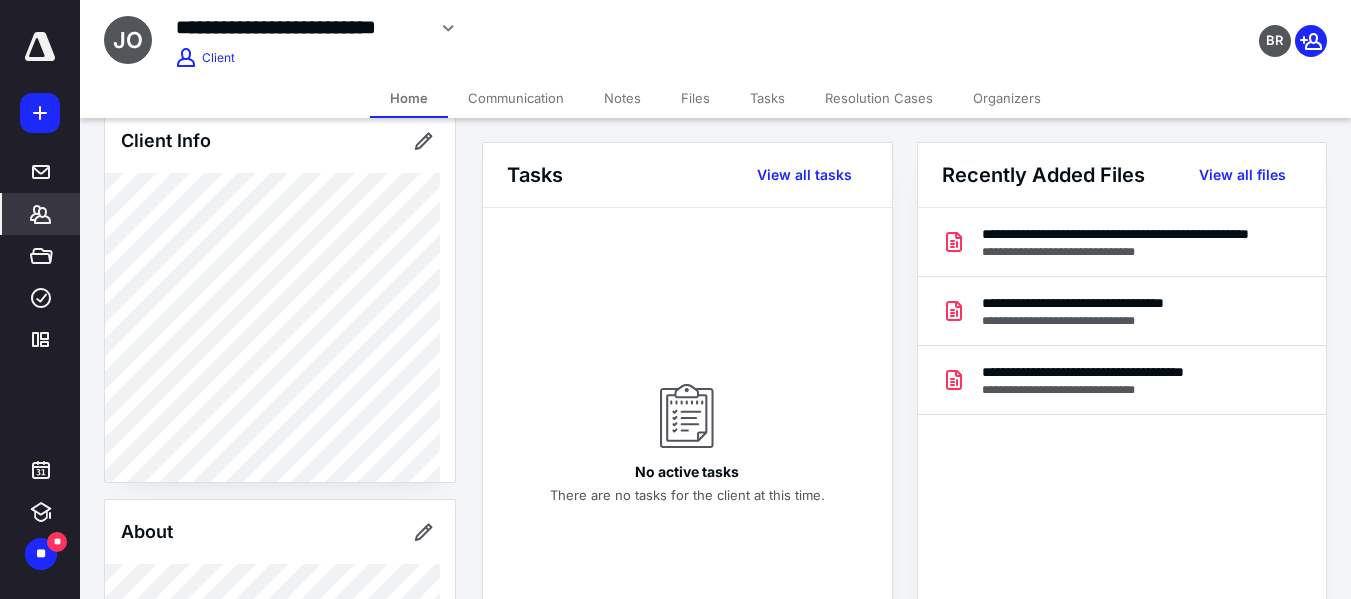 scroll, scrollTop: 200, scrollLeft: 0, axis: vertical 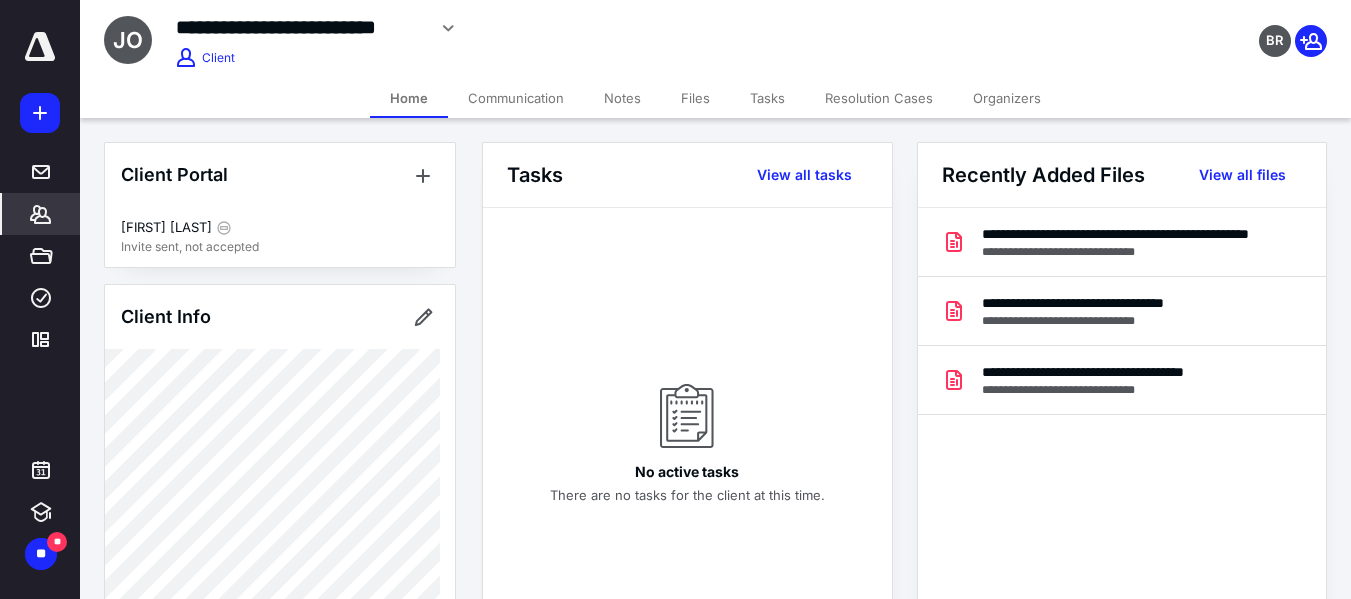 click on "*******" at bounding box center (41, 214) 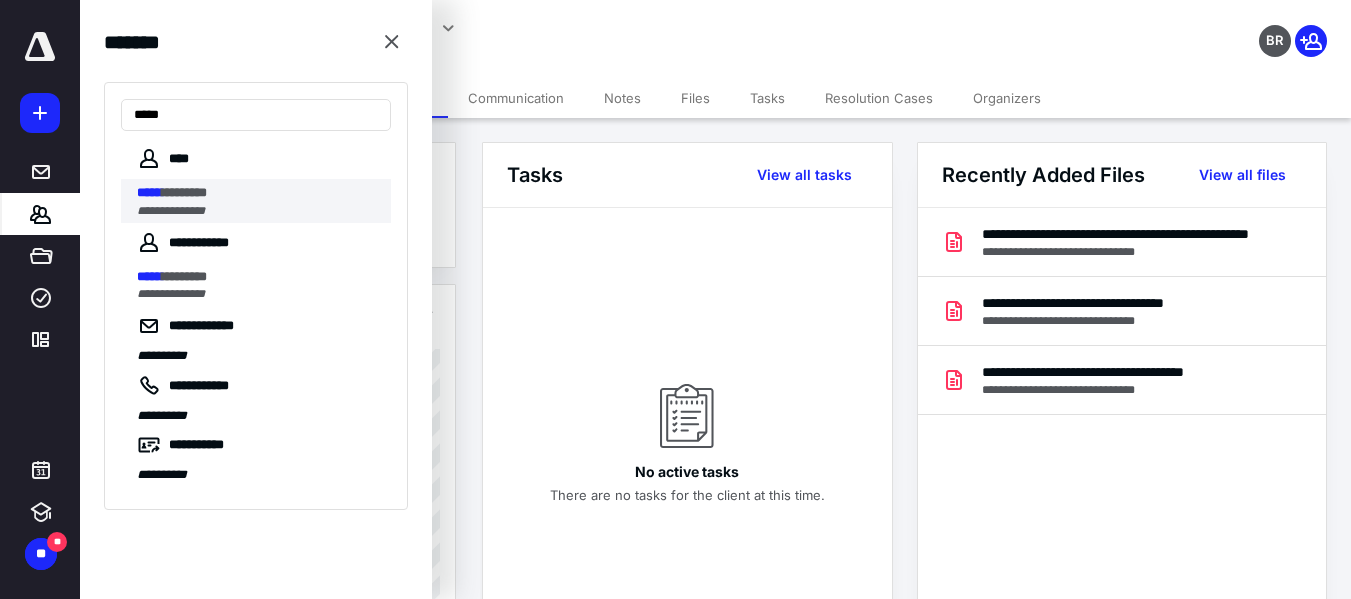 type on "*****" 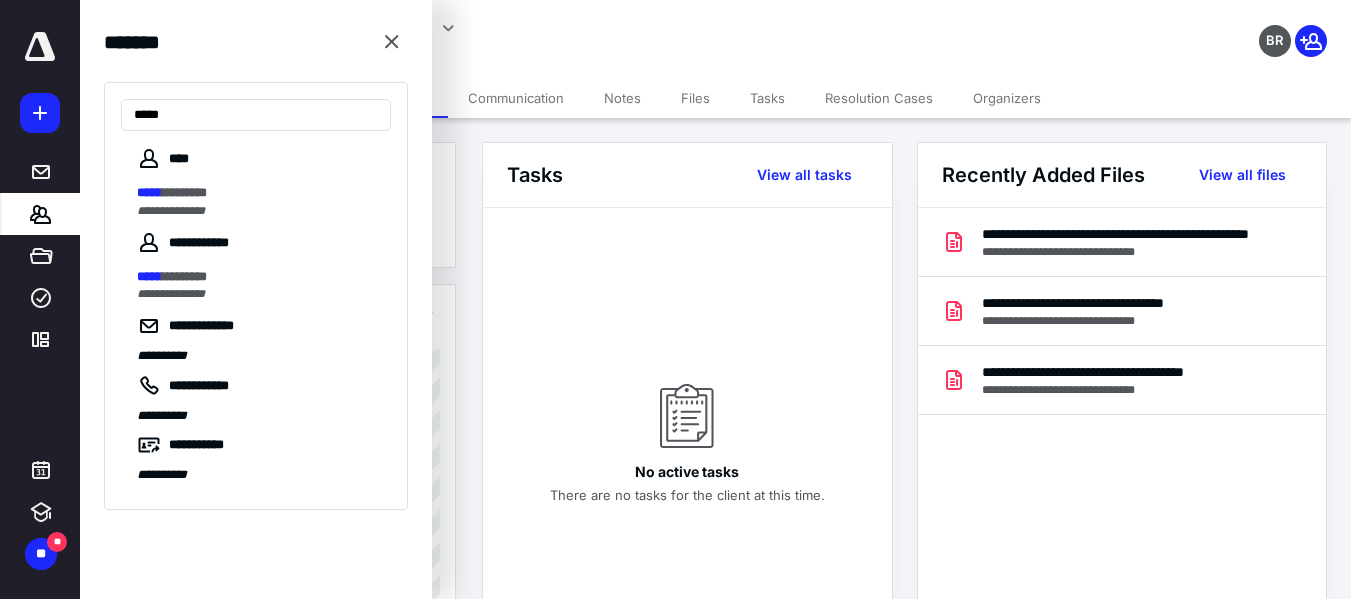 click on "***** *********" at bounding box center [258, 193] 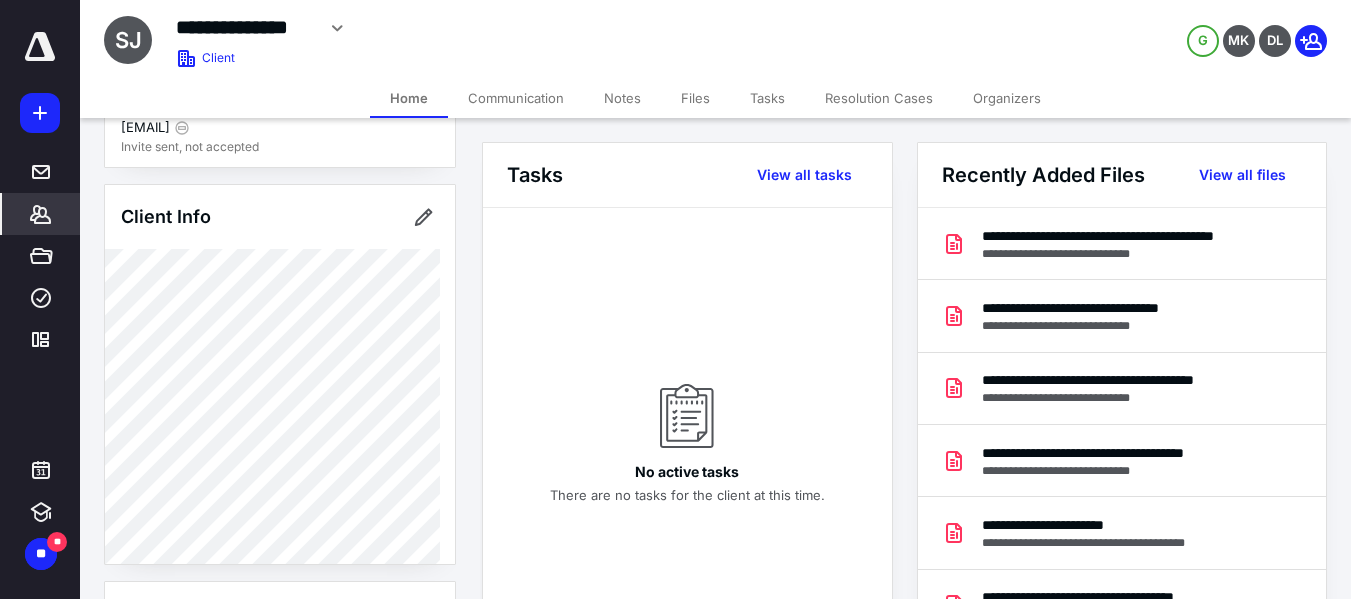 scroll, scrollTop: 0, scrollLeft: 0, axis: both 